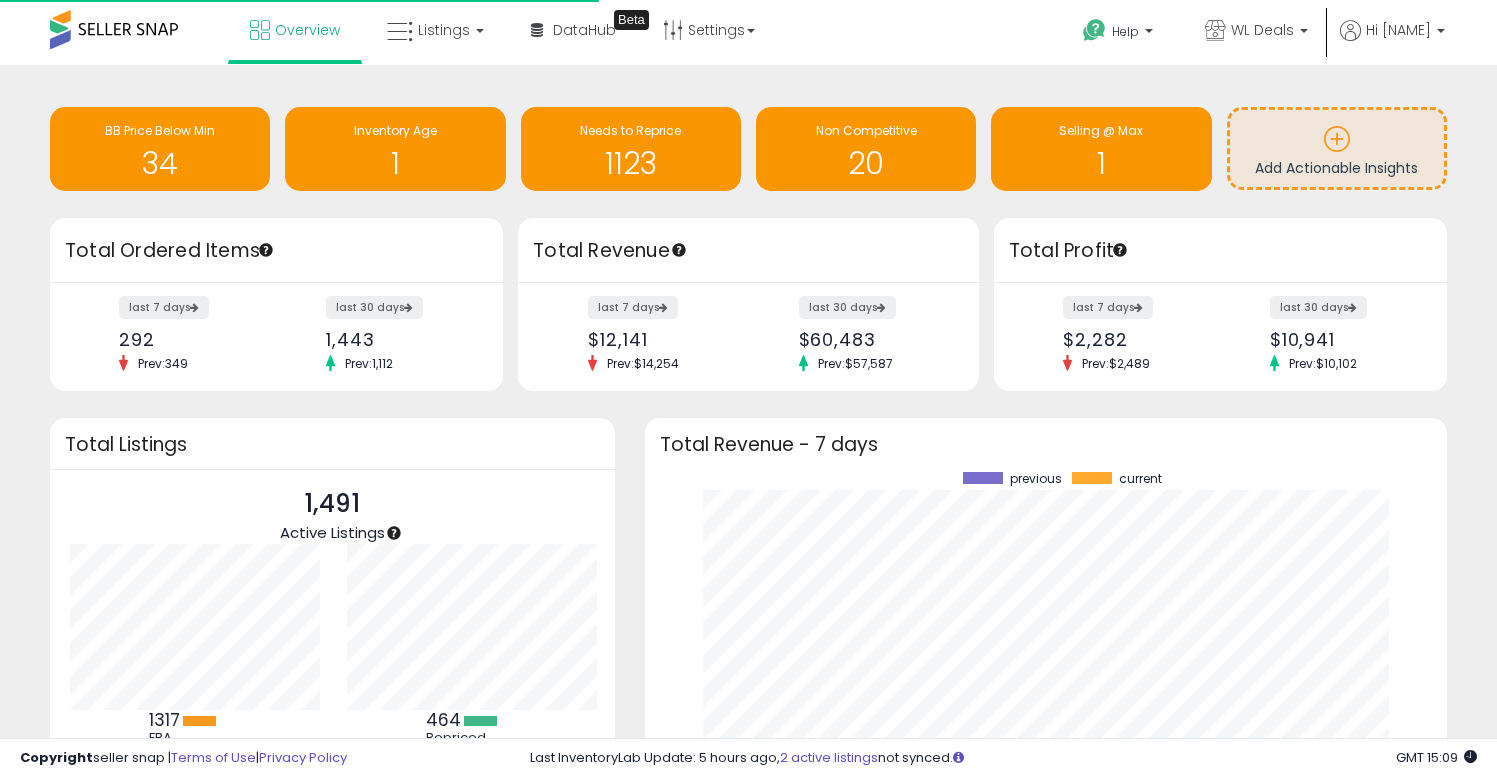 scroll, scrollTop: 0, scrollLeft: 0, axis: both 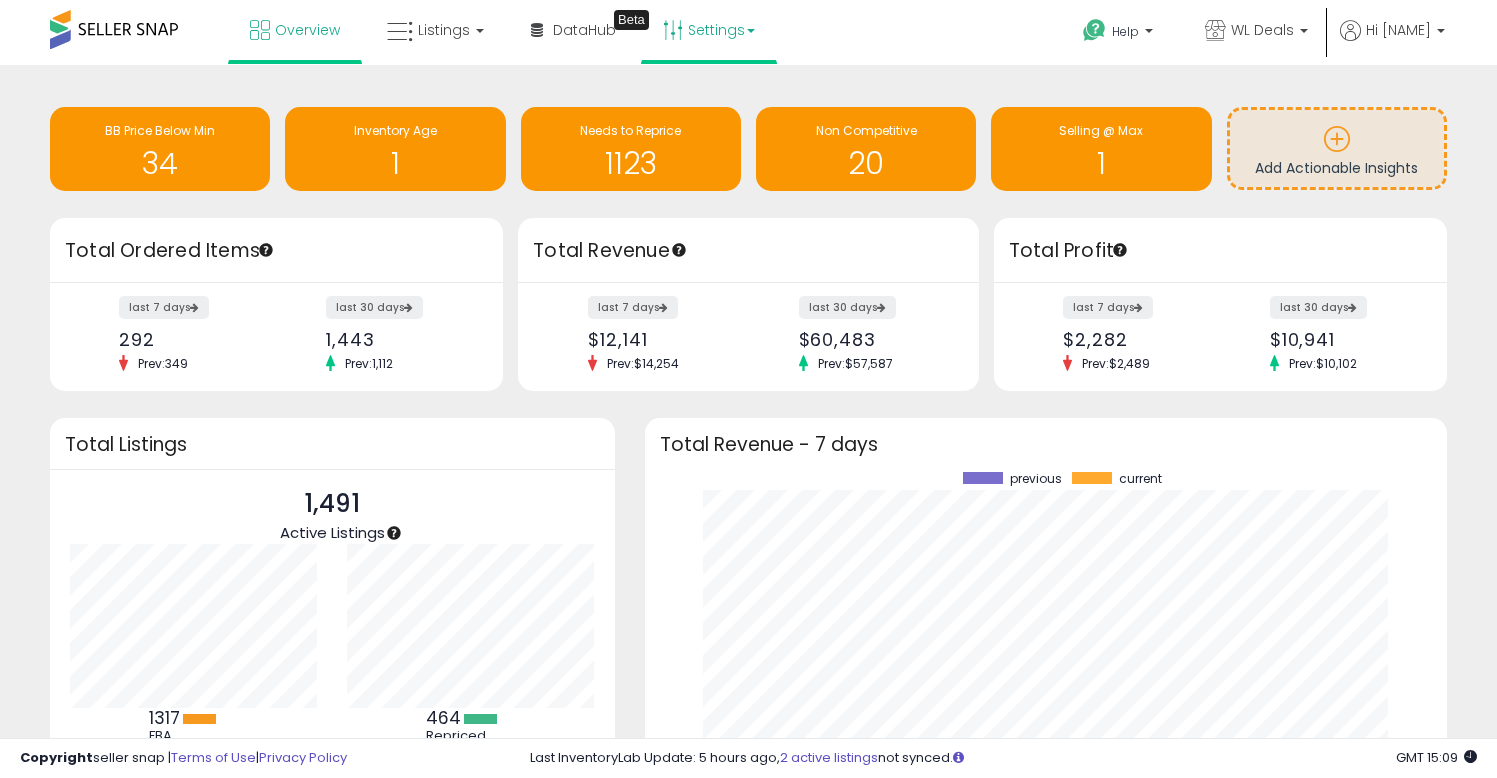 click on "Settings" at bounding box center (709, 30) 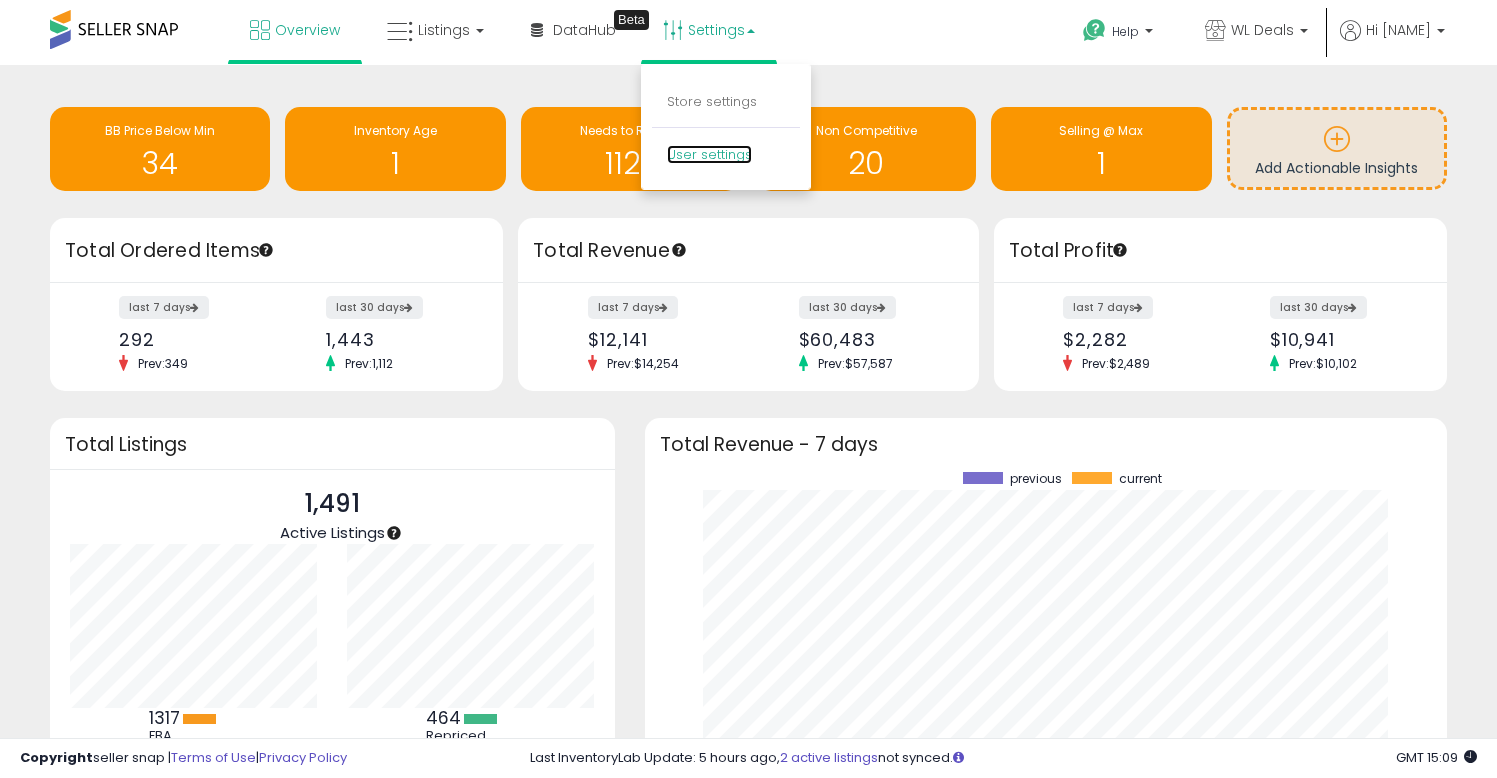 click on "User
settings" at bounding box center (709, 154) 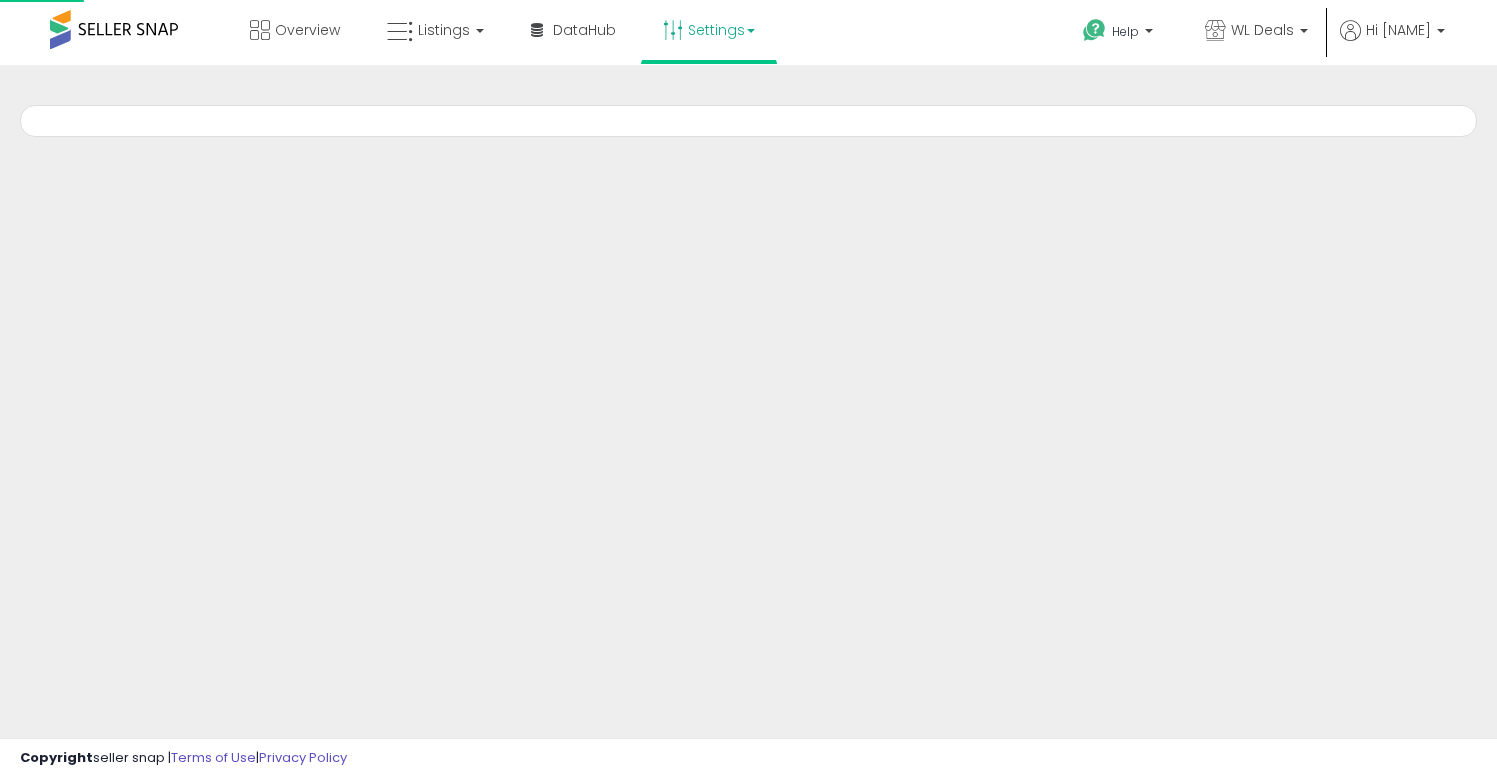 scroll, scrollTop: 0, scrollLeft: 0, axis: both 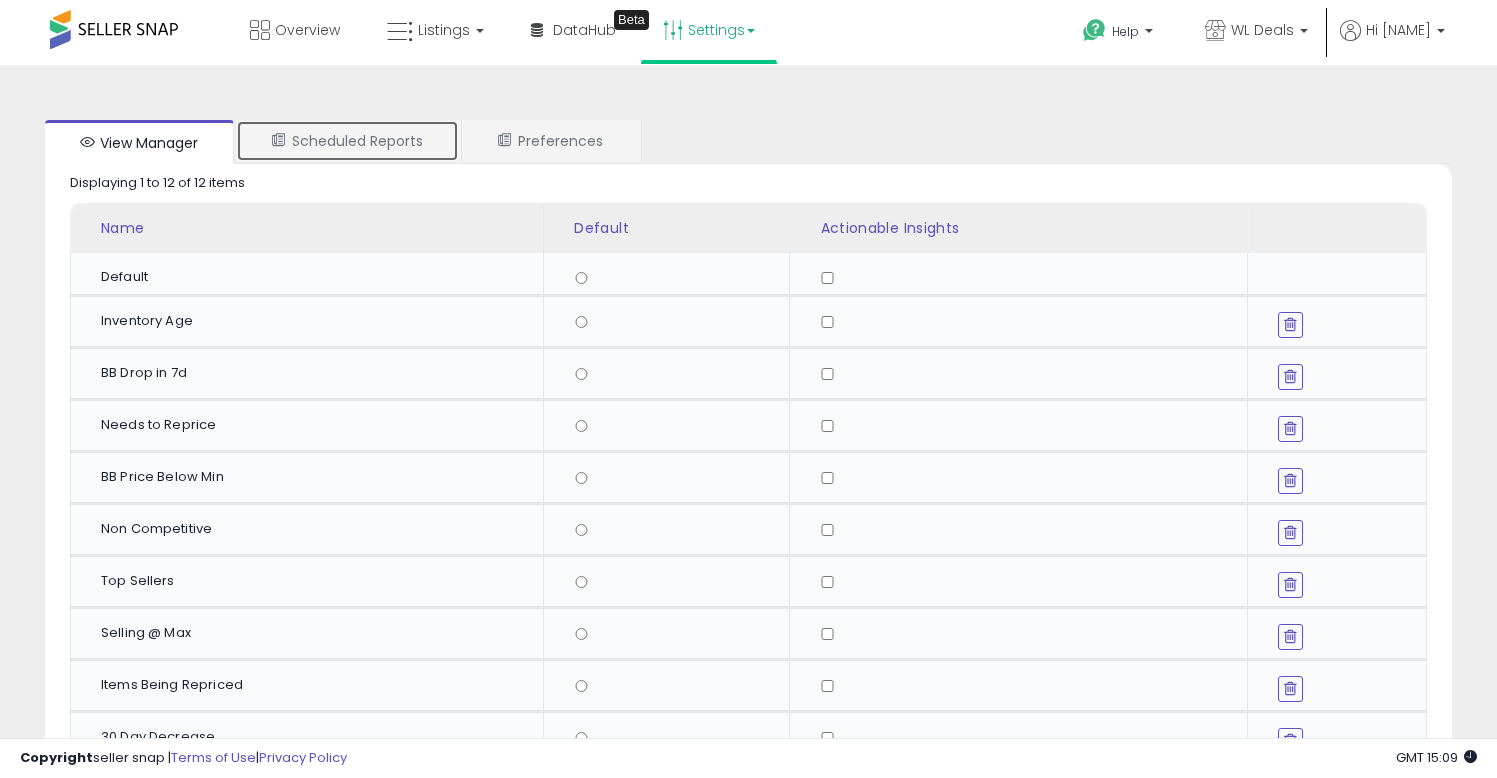 click on "Scheduled Reports" at bounding box center [347, 141] 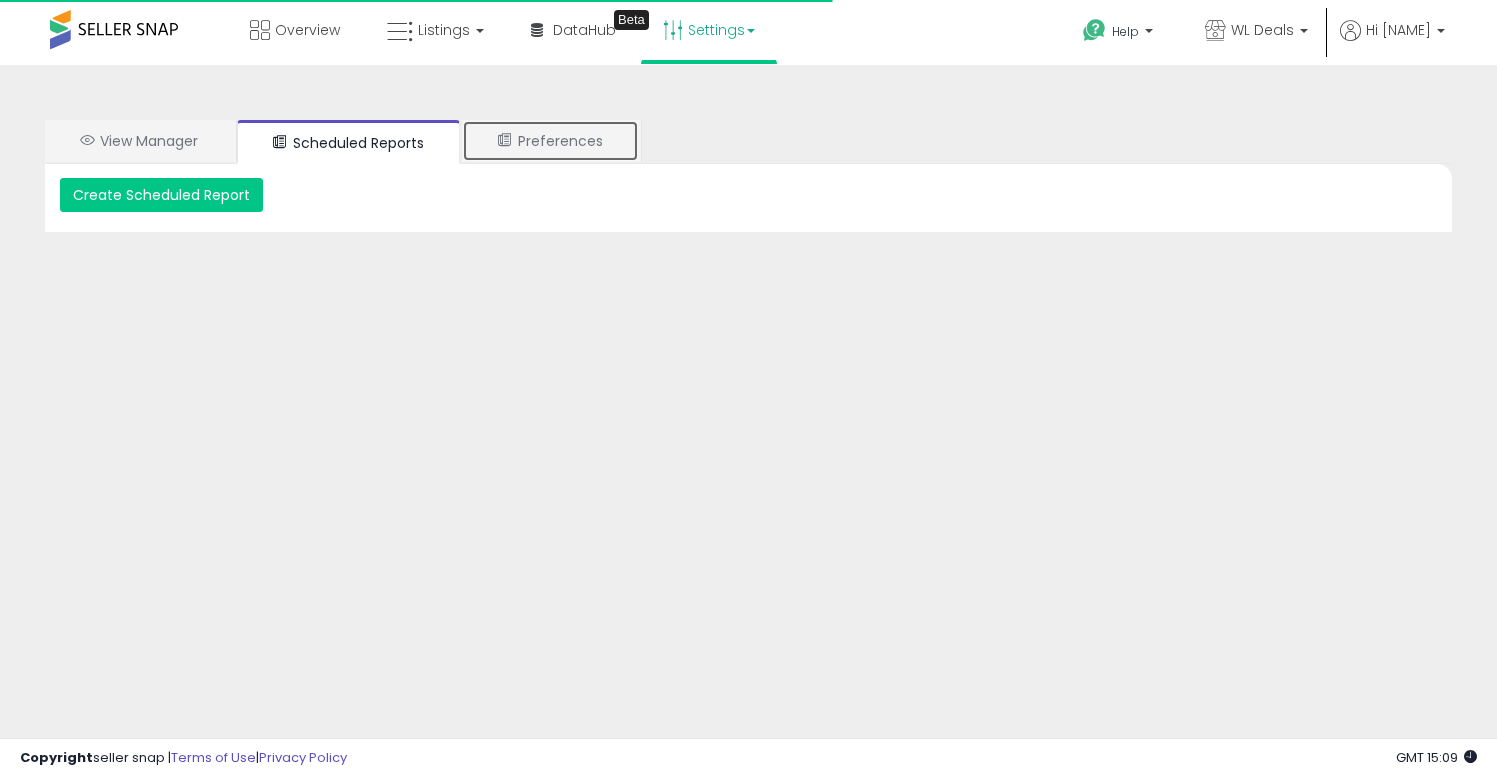 click on "Preferences" at bounding box center [550, 141] 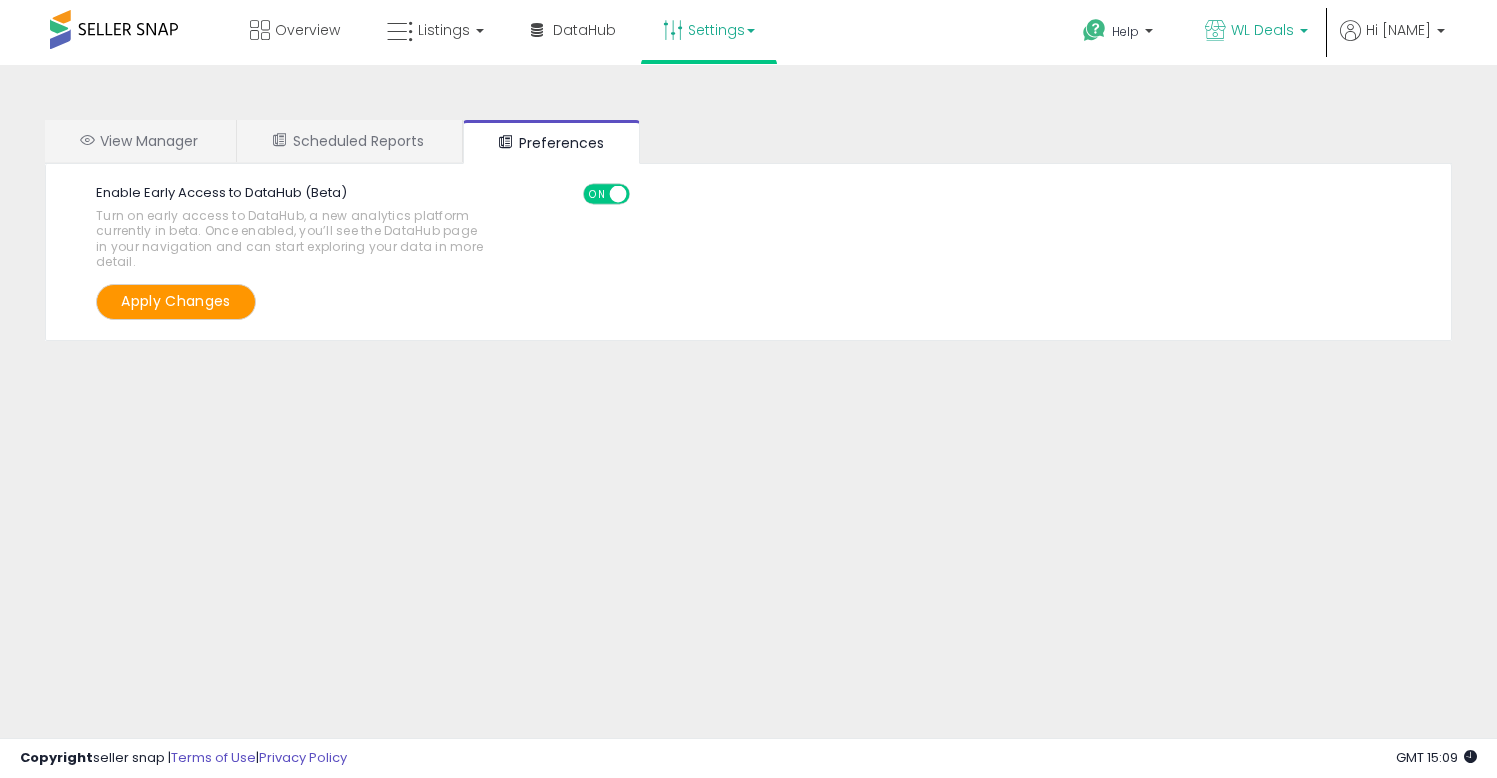 click on "WL Deals" at bounding box center [1262, 30] 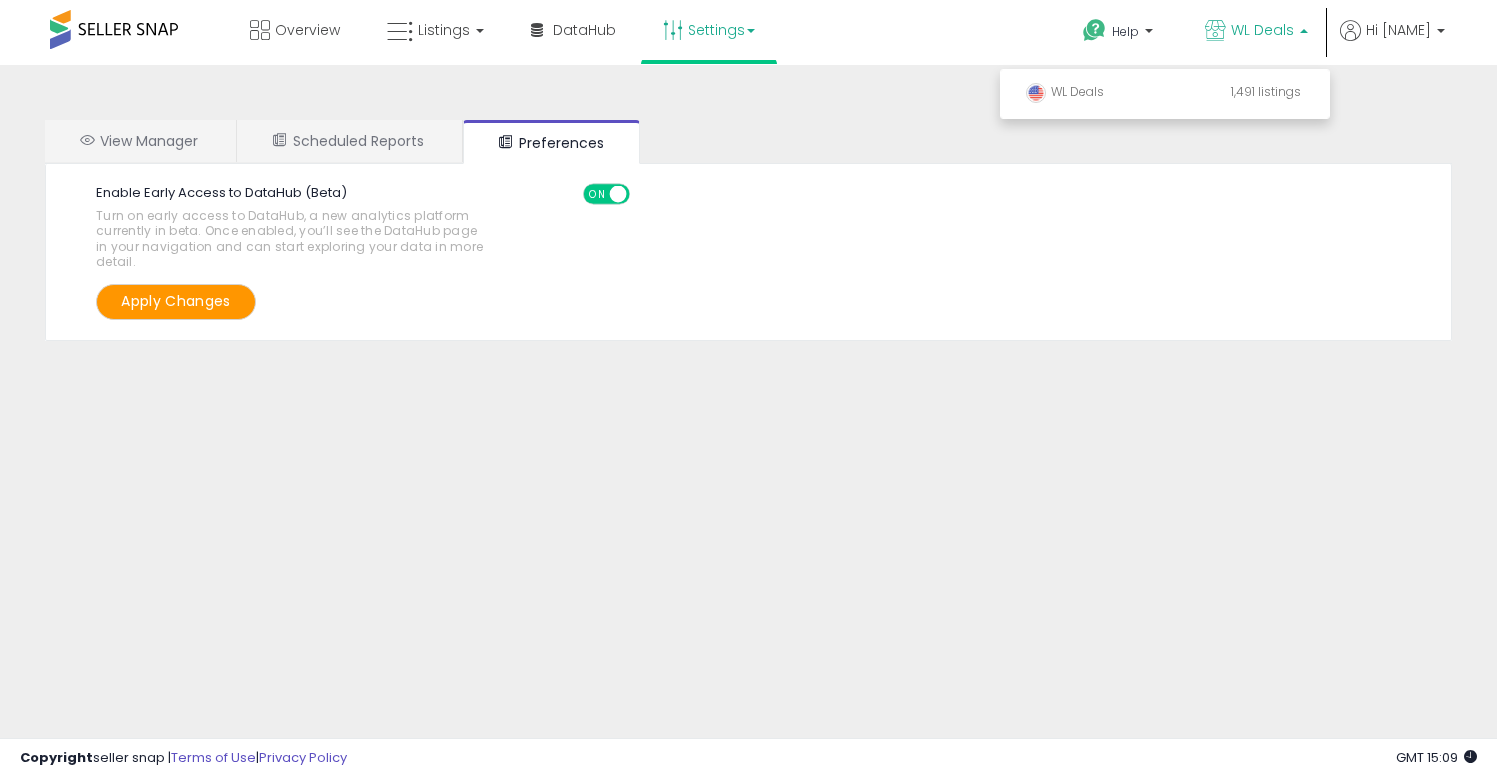 click on "Help
Contact Support
Search Knowledge Hub
Request a Feature
WL Deals WL Deals Account" at bounding box center (1256, 34) 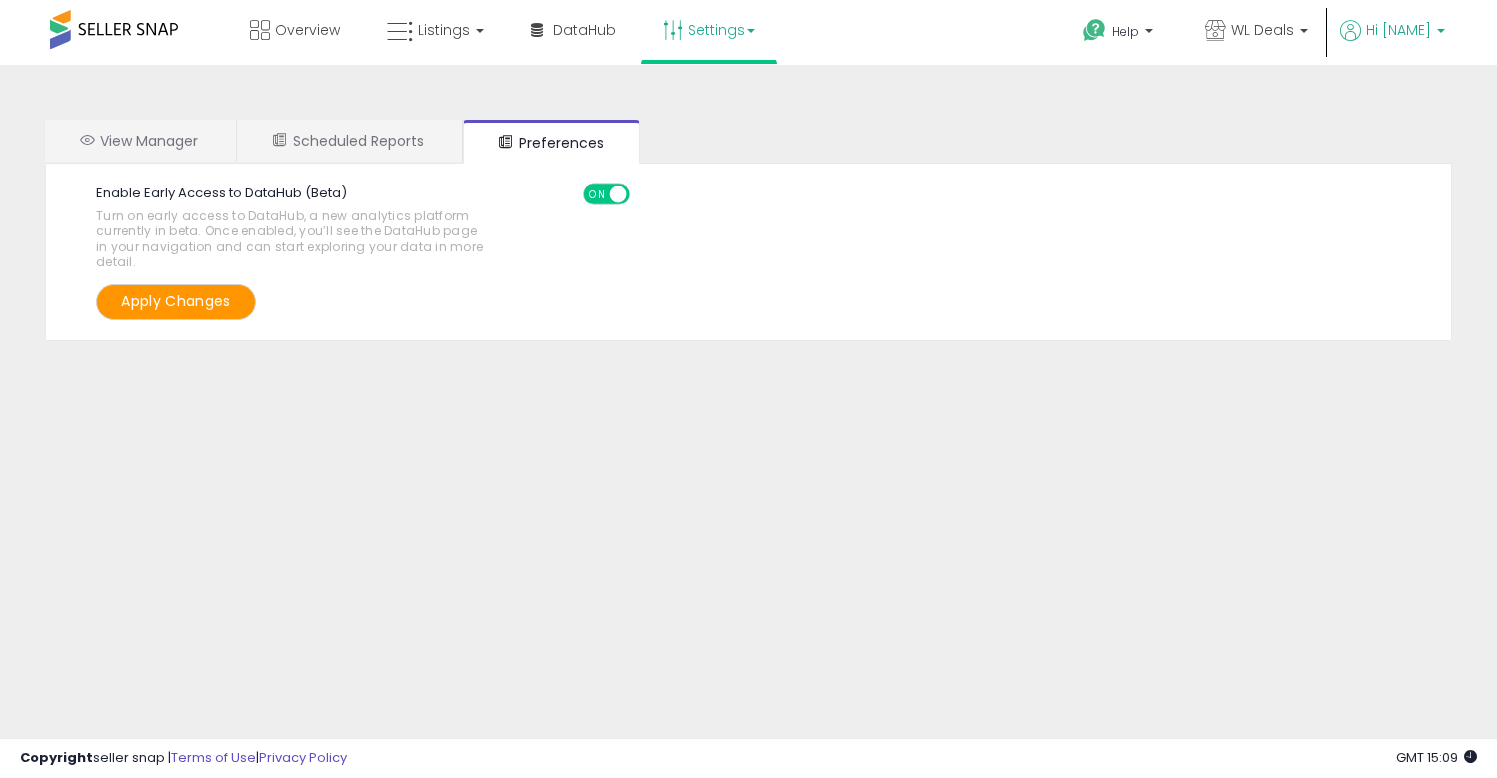 click on "Hi [NAME]" at bounding box center (1398, 30) 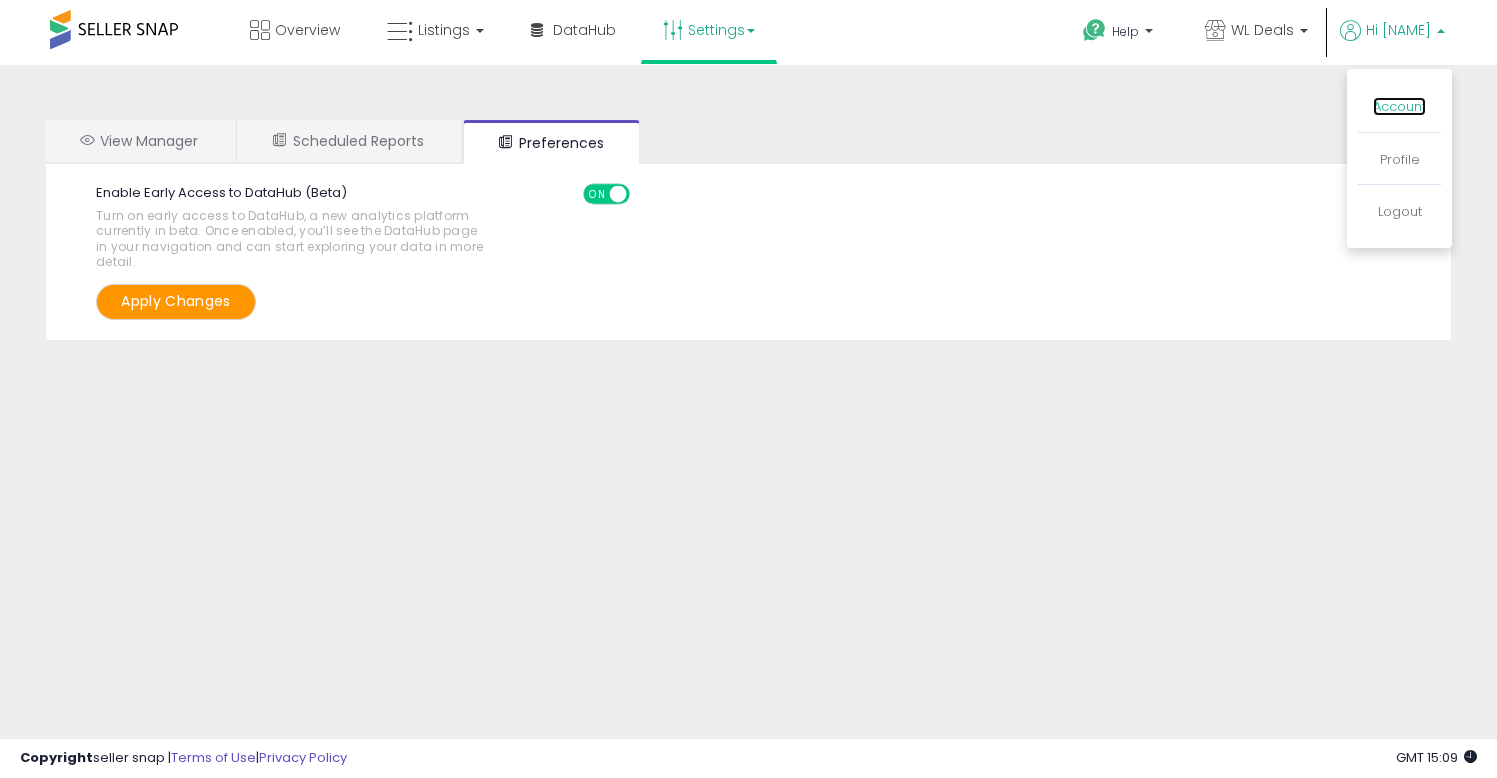click on "Account" at bounding box center (1399, 106) 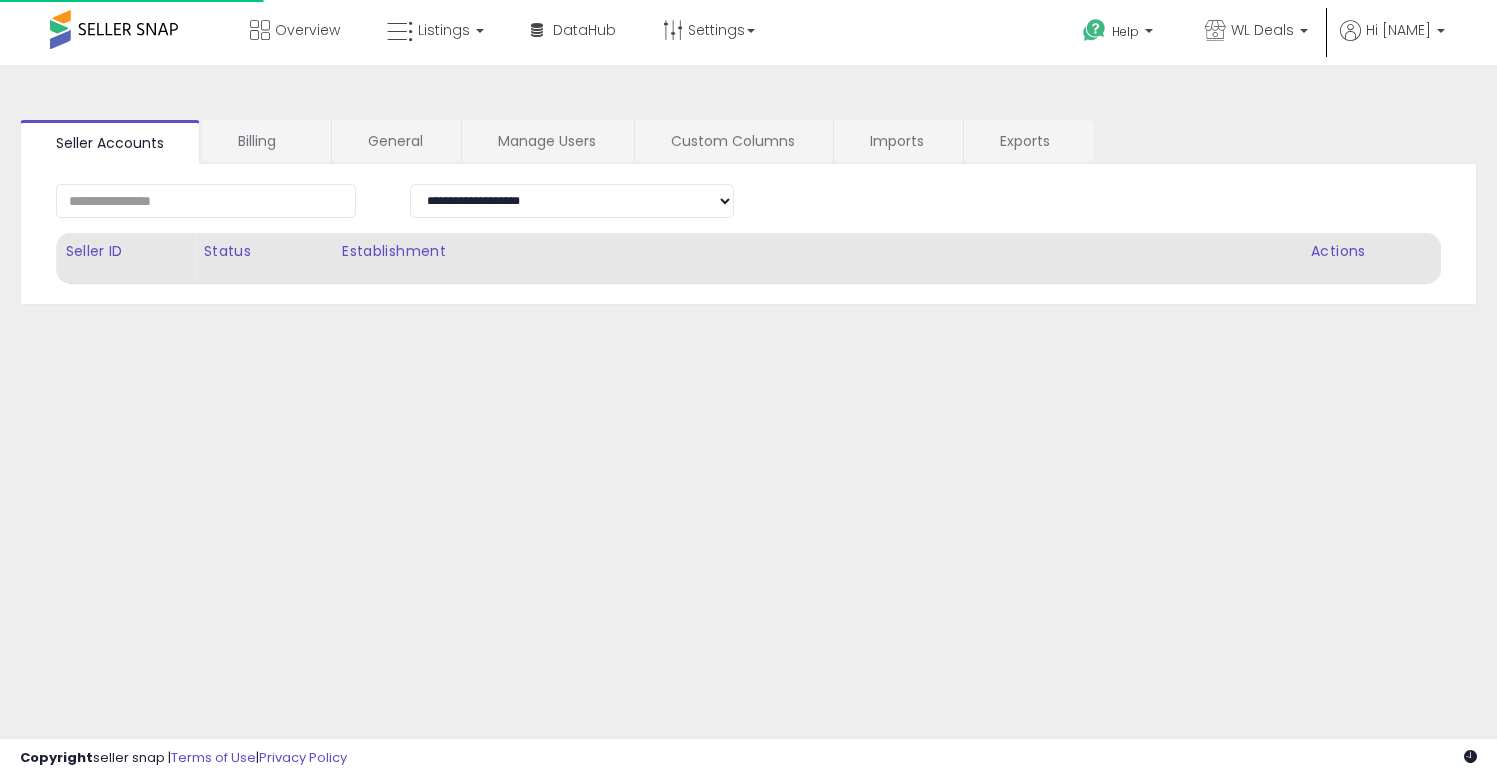 scroll, scrollTop: 0, scrollLeft: 0, axis: both 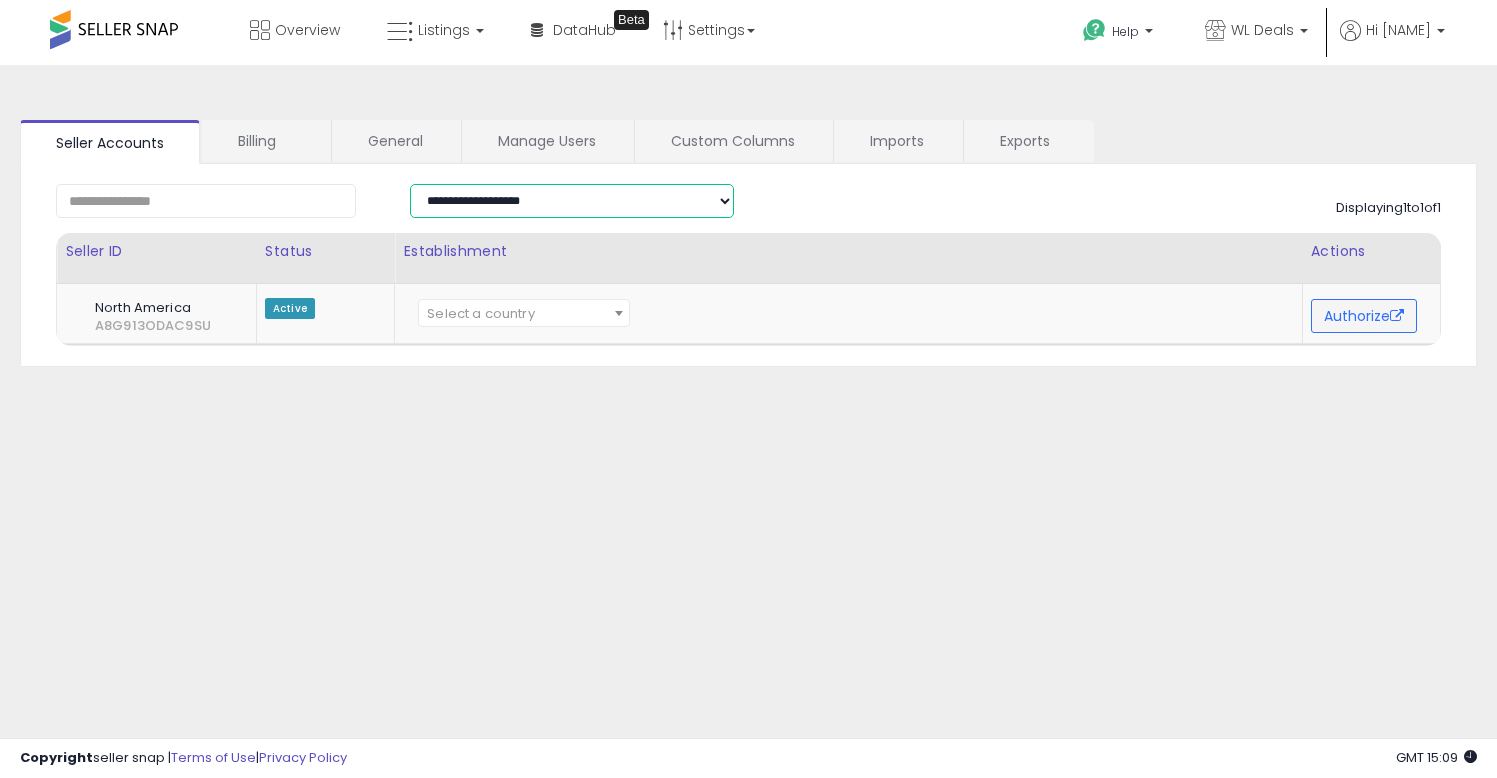 click on "**********" at bounding box center [572, 201] 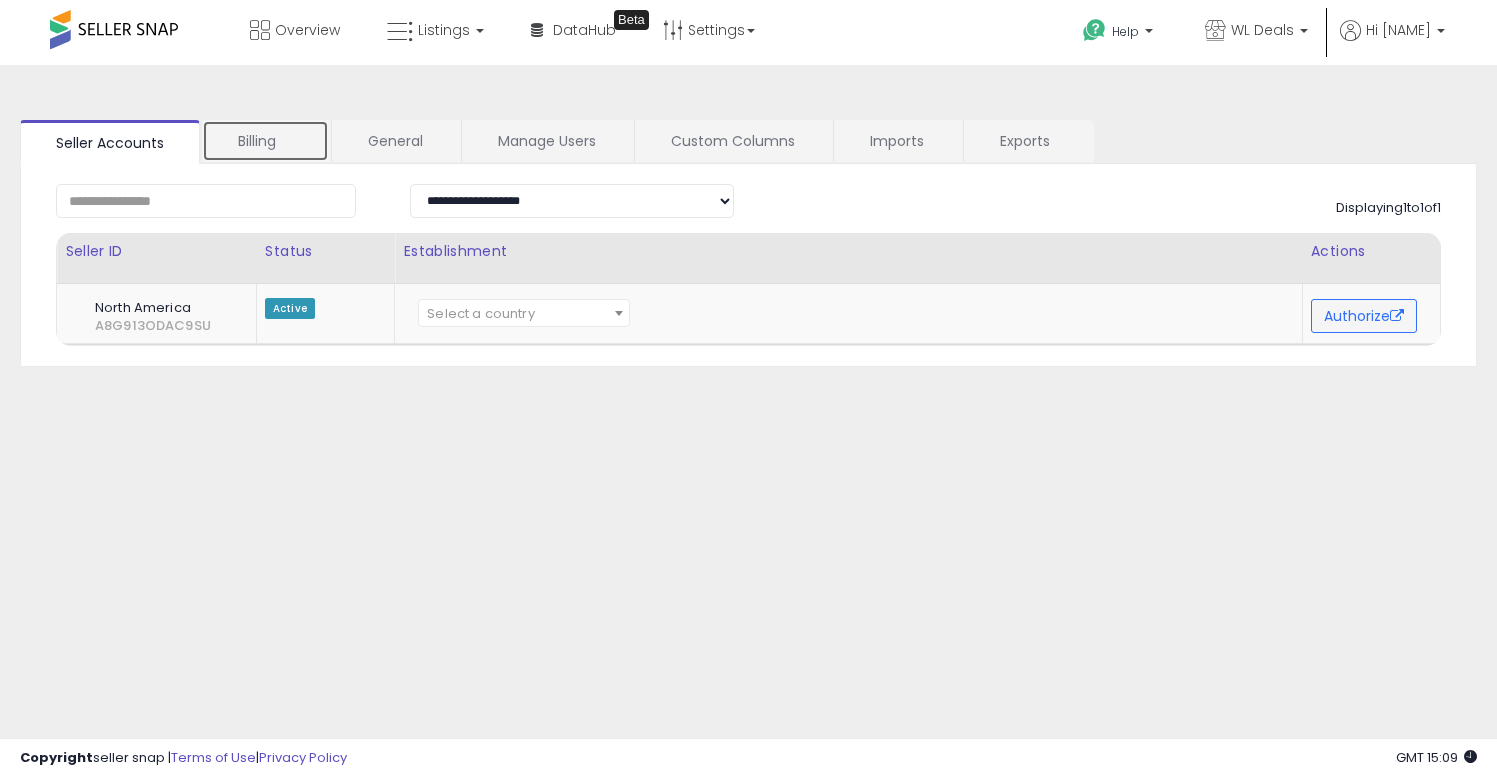 click on "Billing" at bounding box center (265, 141) 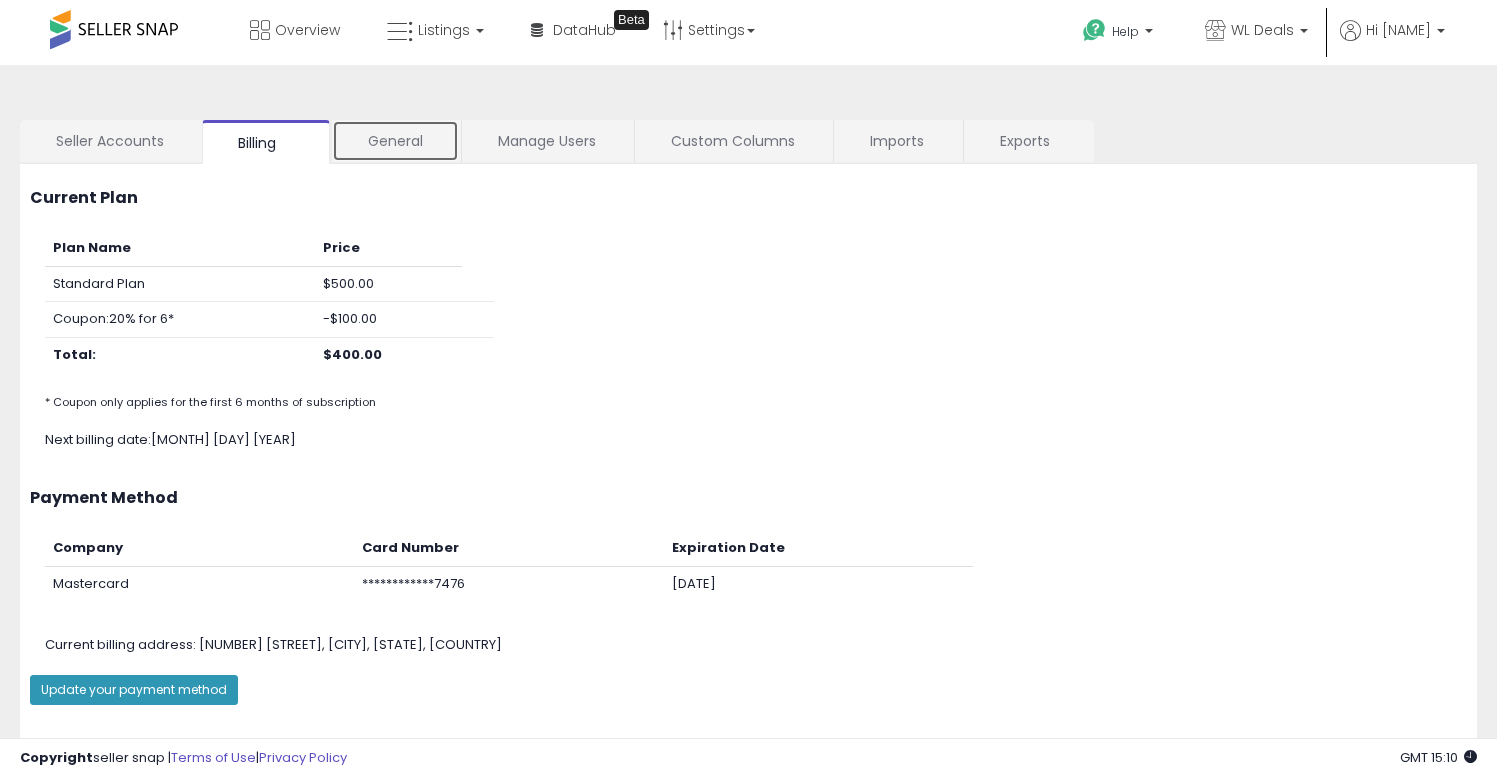 click on "General" at bounding box center [395, 141] 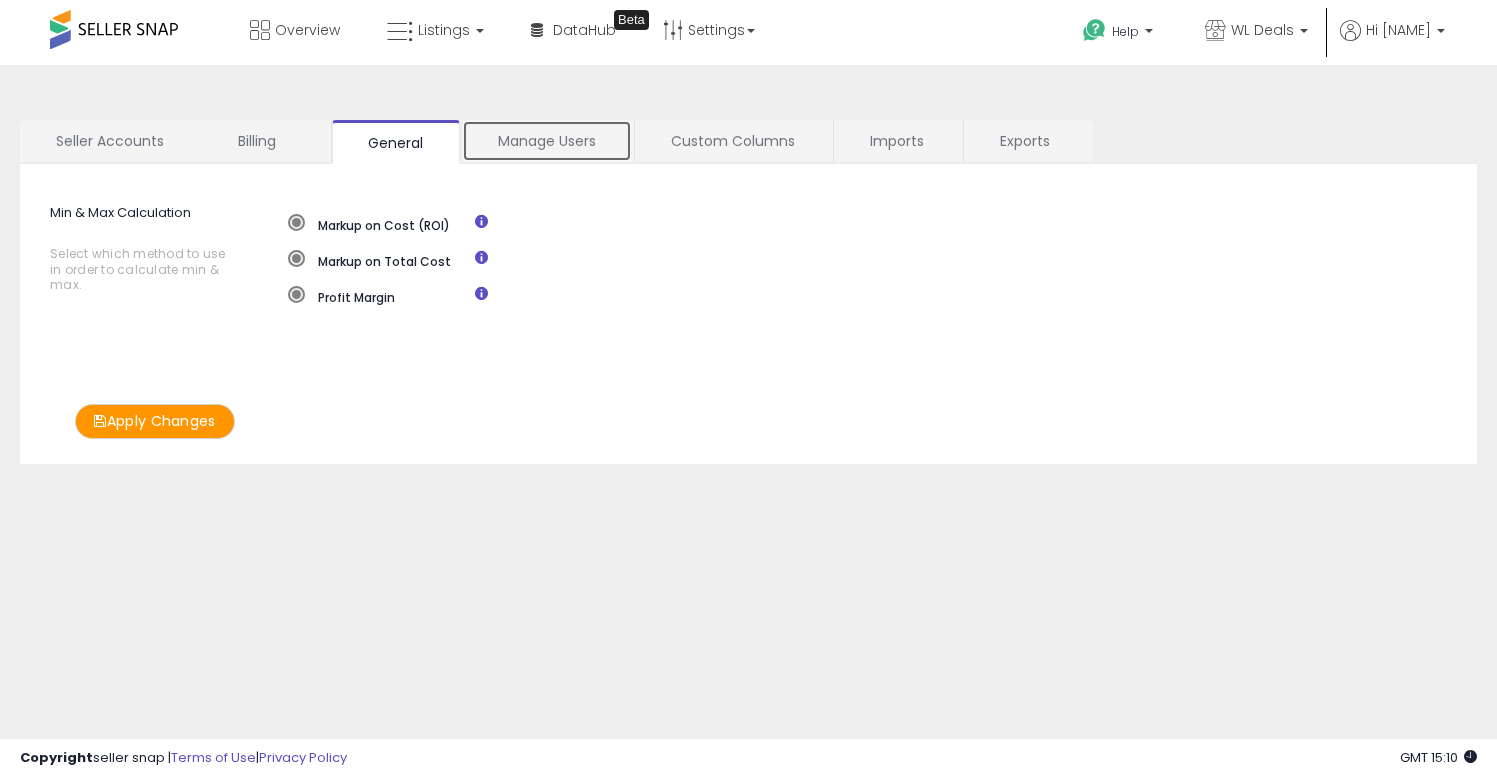 click on "Manage Users" at bounding box center [547, 141] 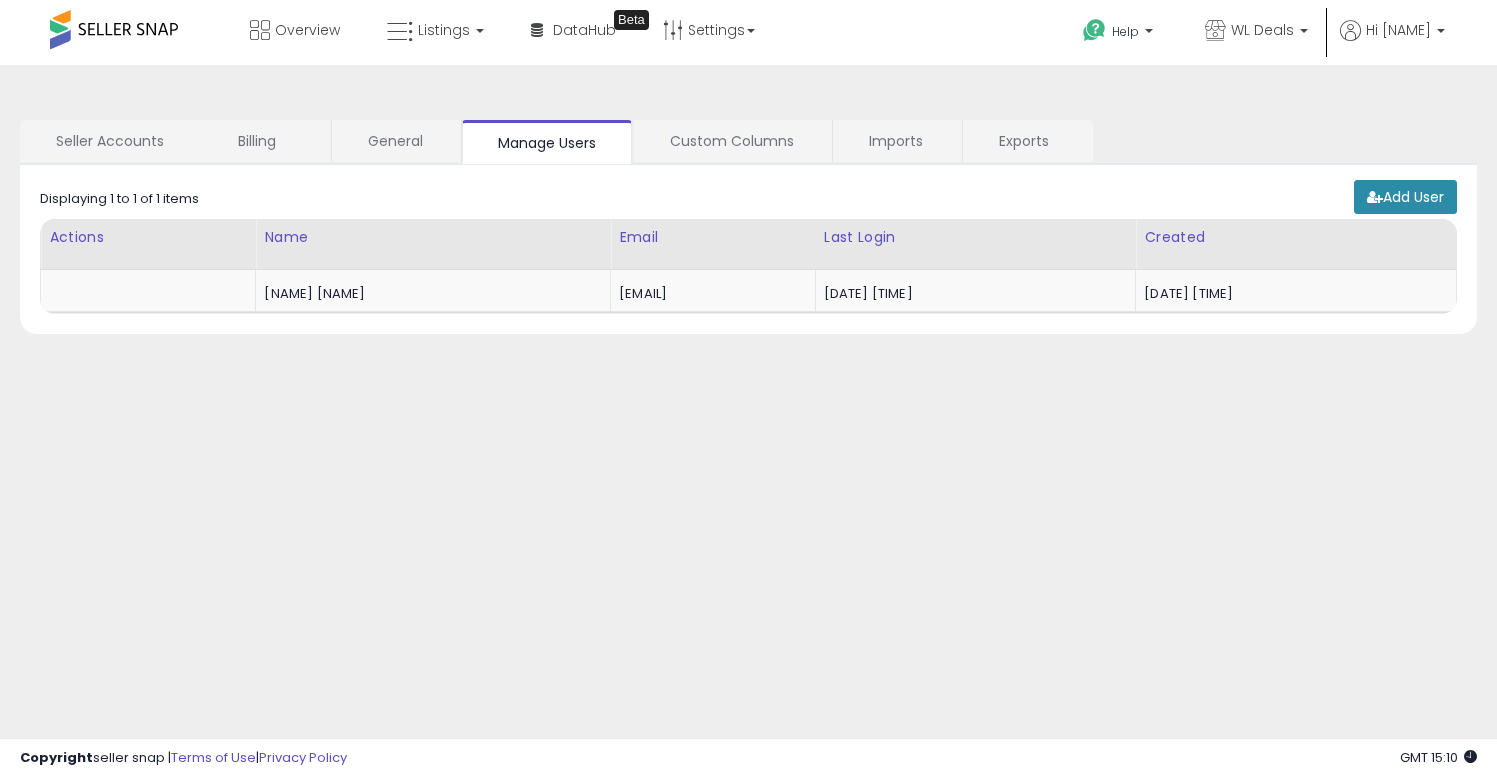 click on "Add User" at bounding box center [1405, 197] 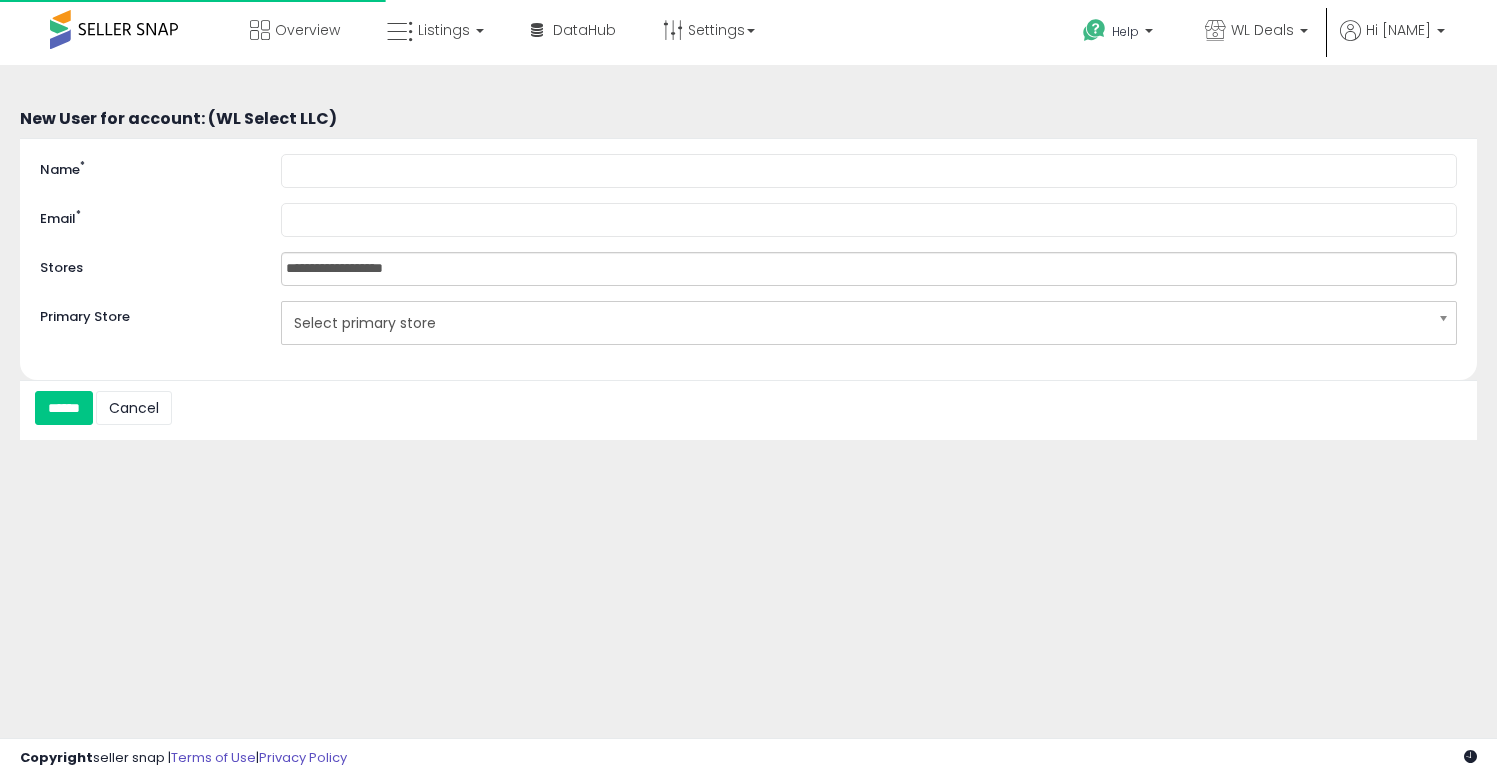 scroll, scrollTop: 0, scrollLeft: 0, axis: both 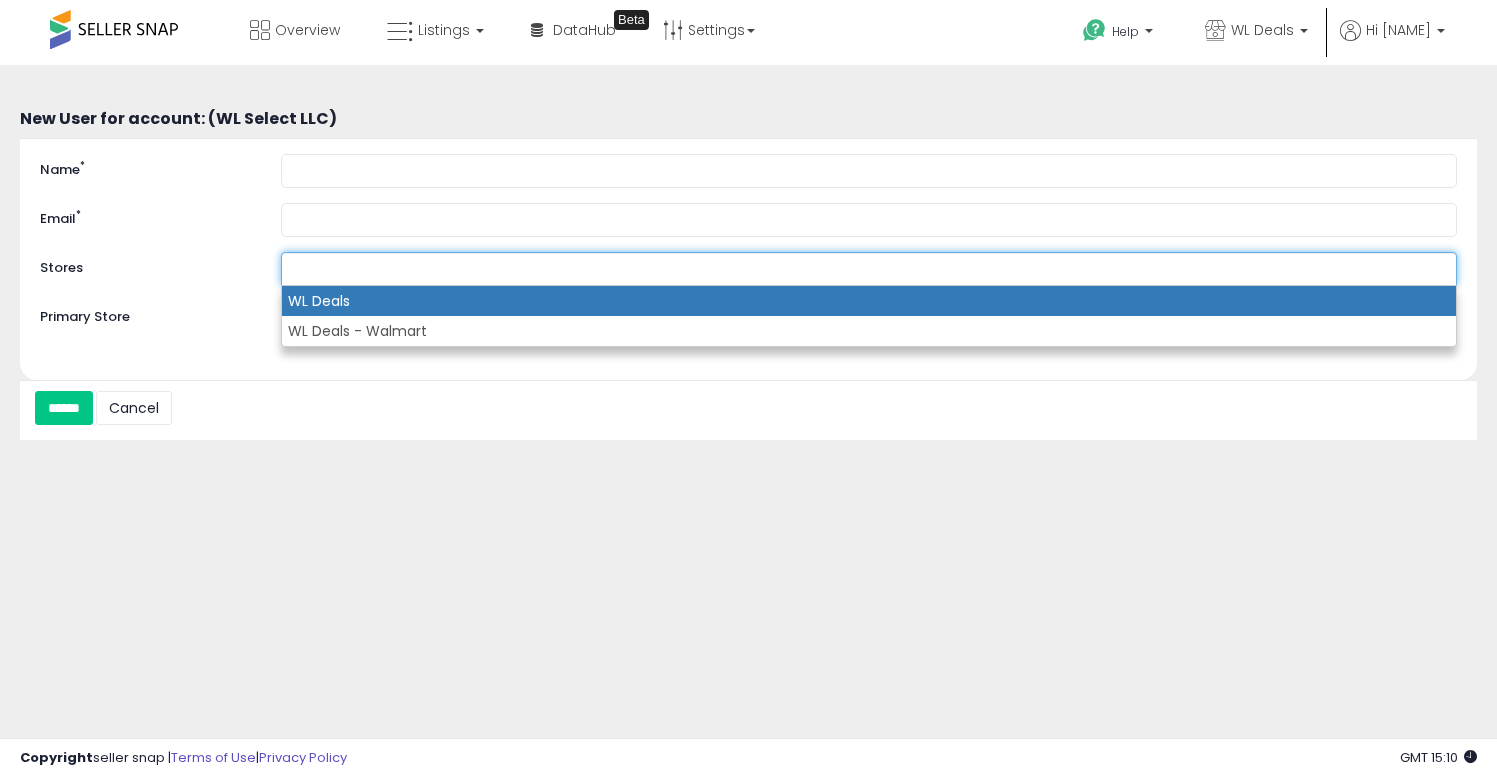 click at bounding box center [371, 269] 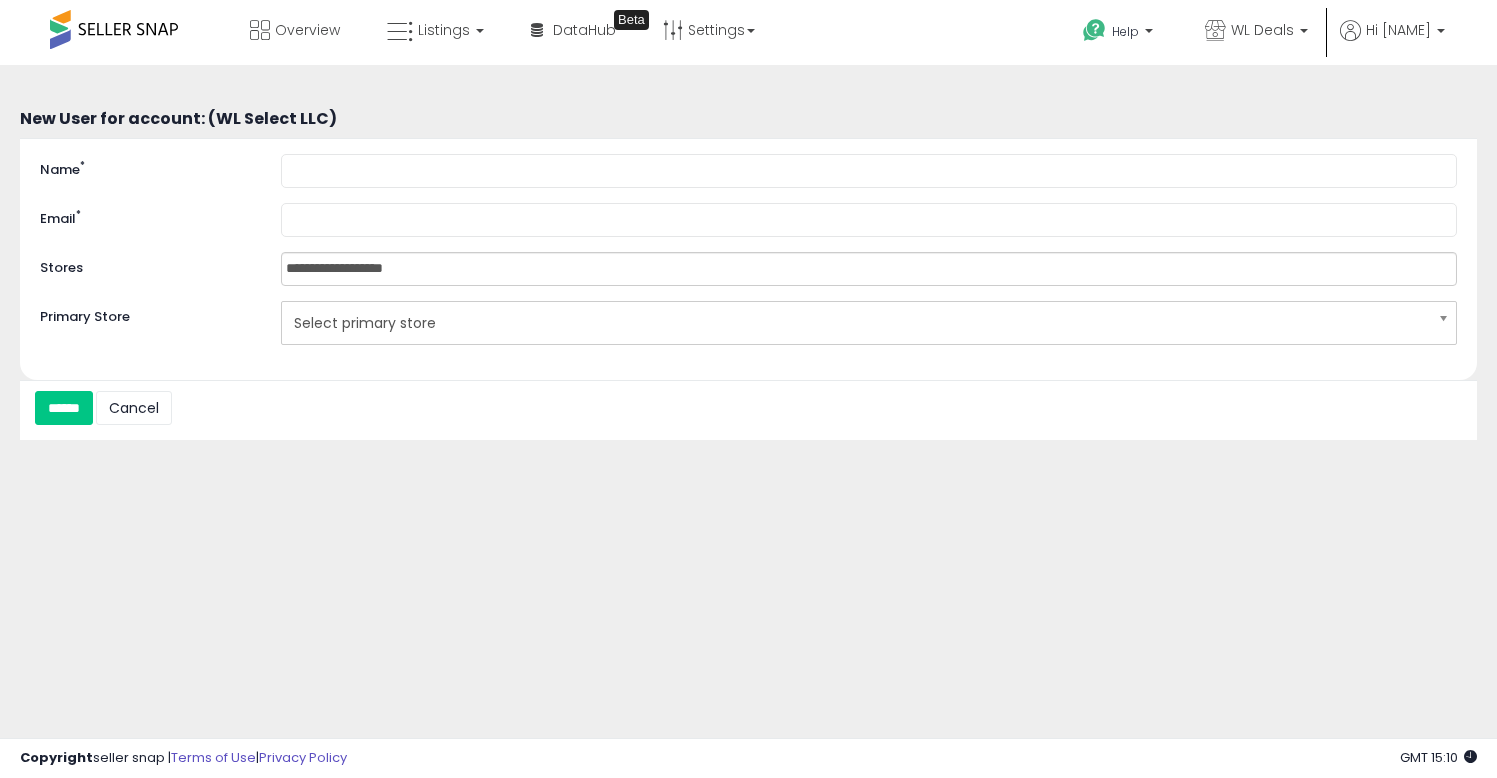 click on "Select primary store" at bounding box center [856, 323] 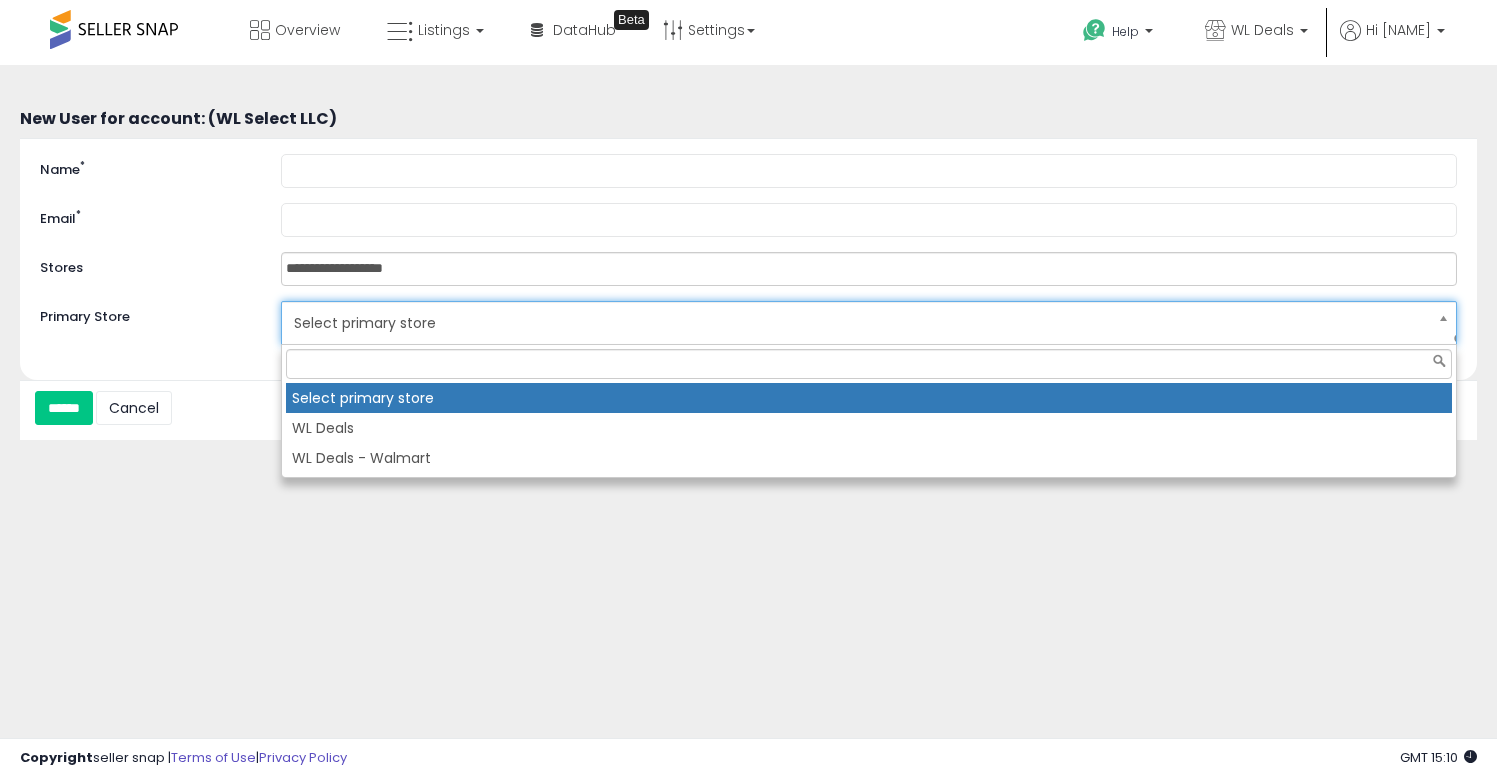 click on "Primary Store" at bounding box center (145, 314) 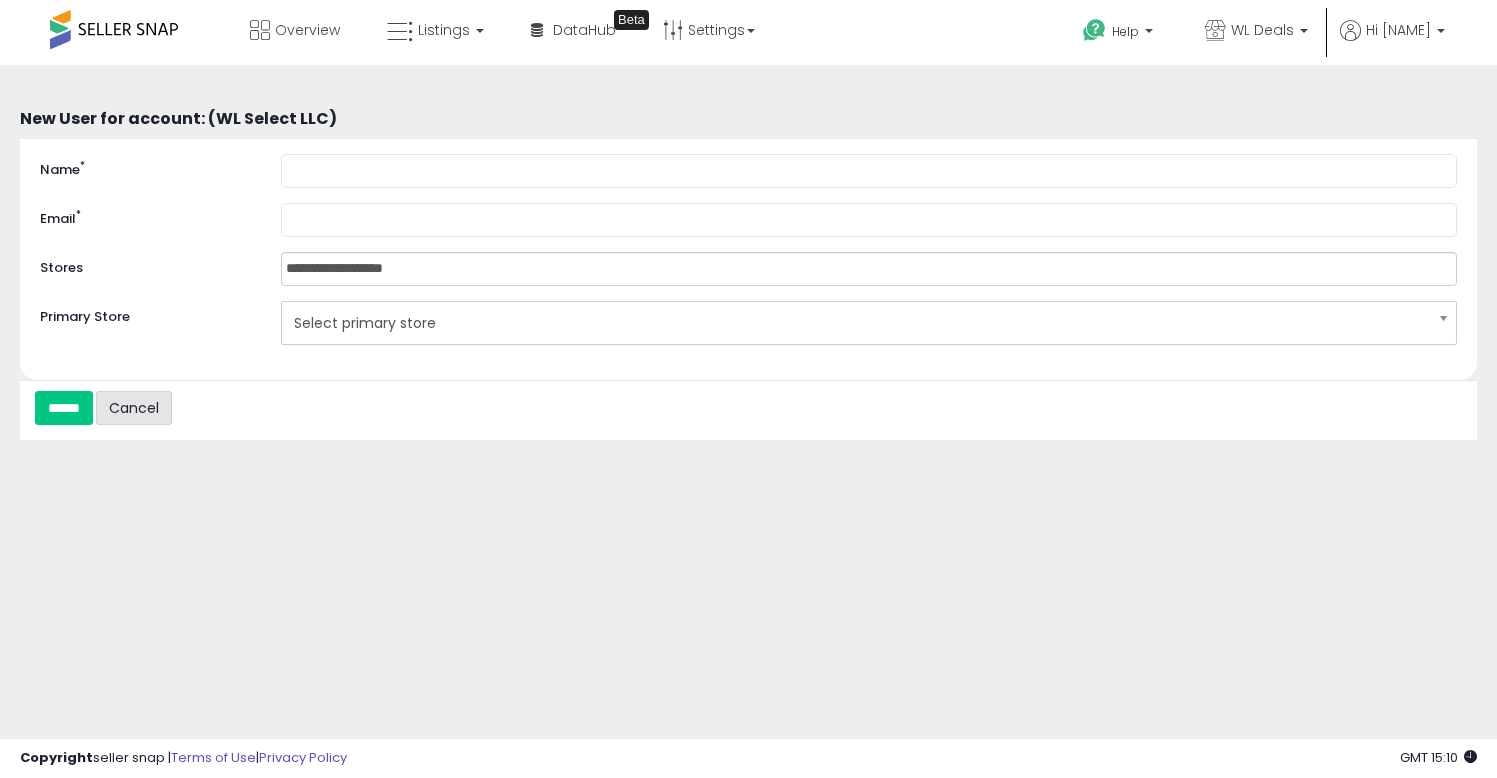 click on "Cancel" at bounding box center (134, 408) 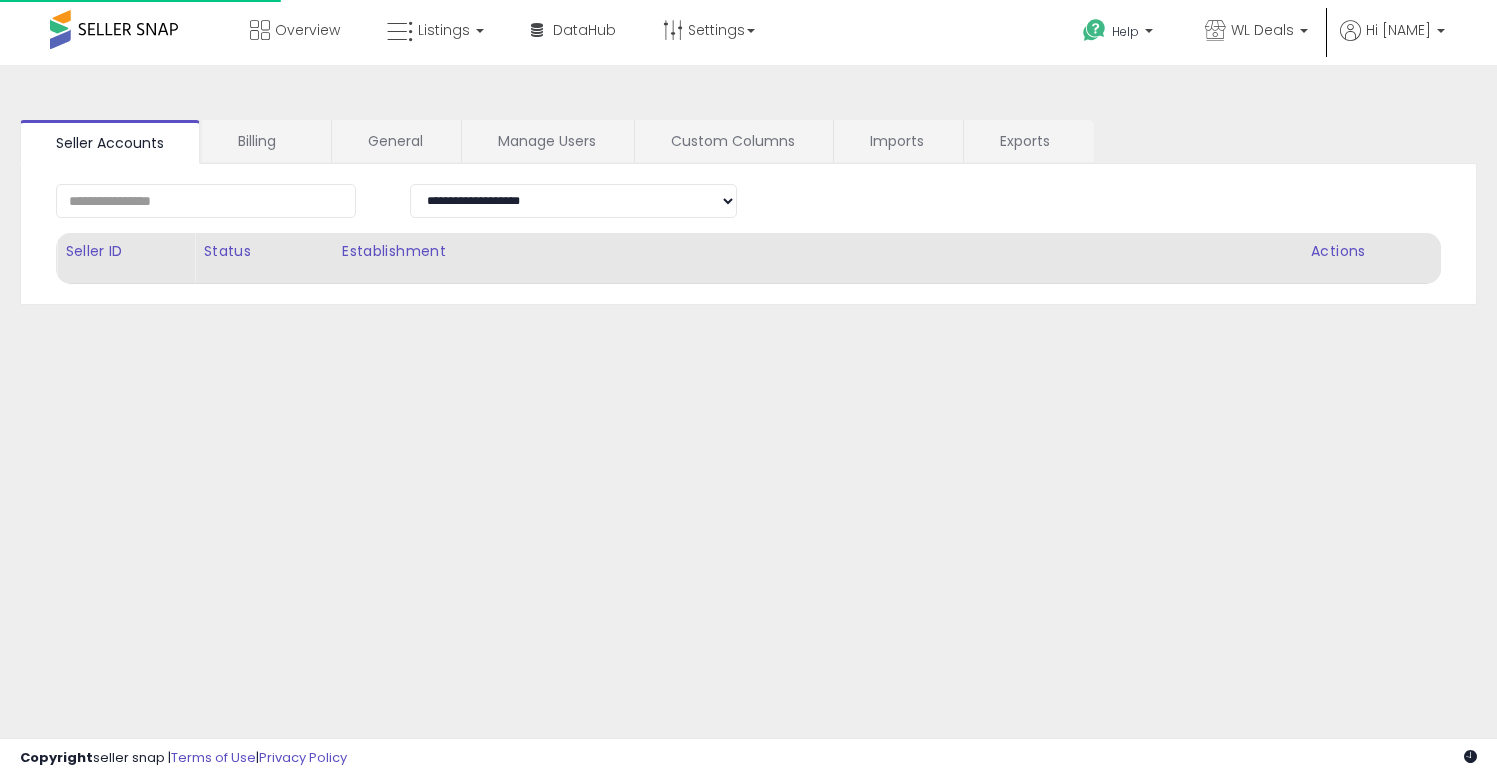 scroll, scrollTop: 0, scrollLeft: 0, axis: both 